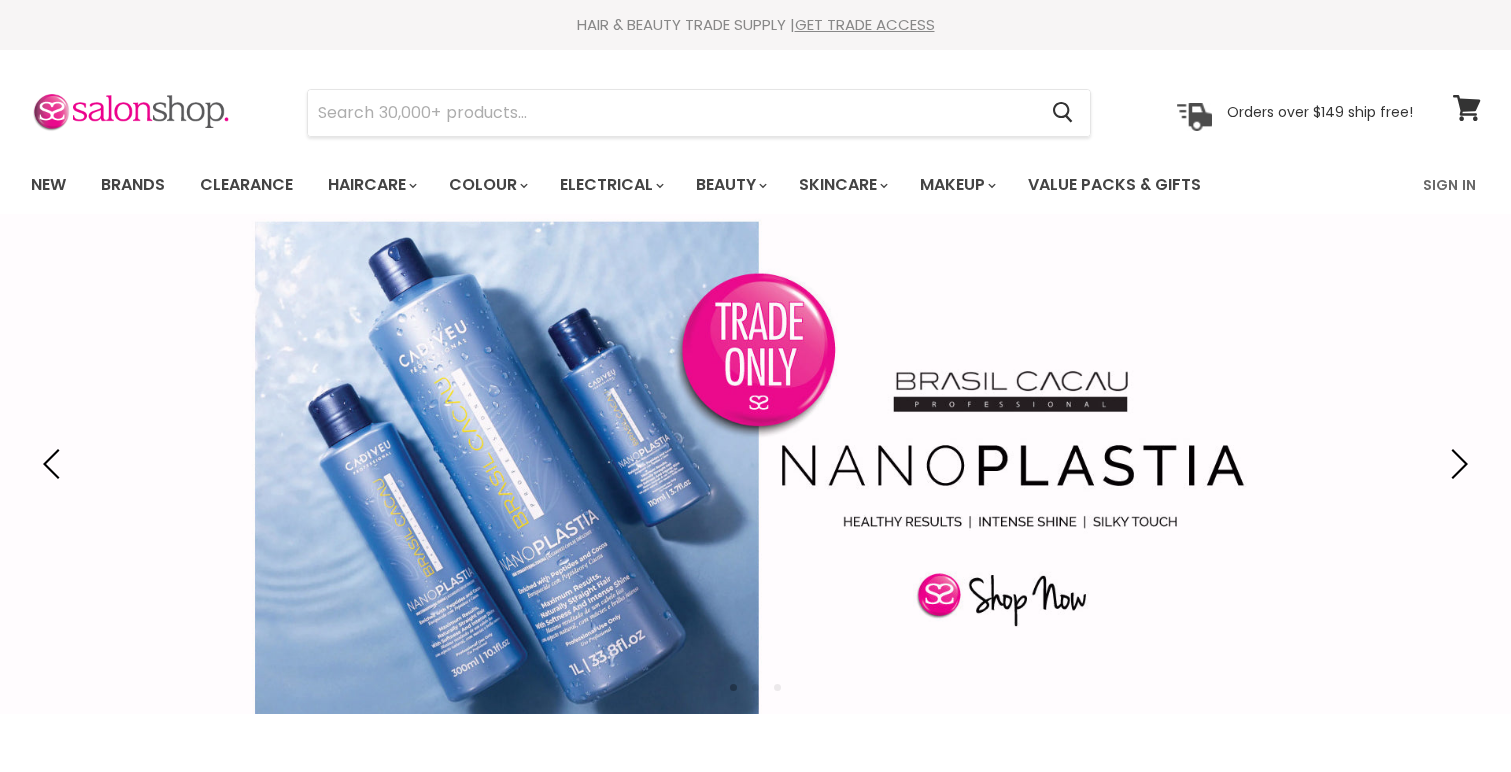 scroll, scrollTop: 0, scrollLeft: 0, axis: both 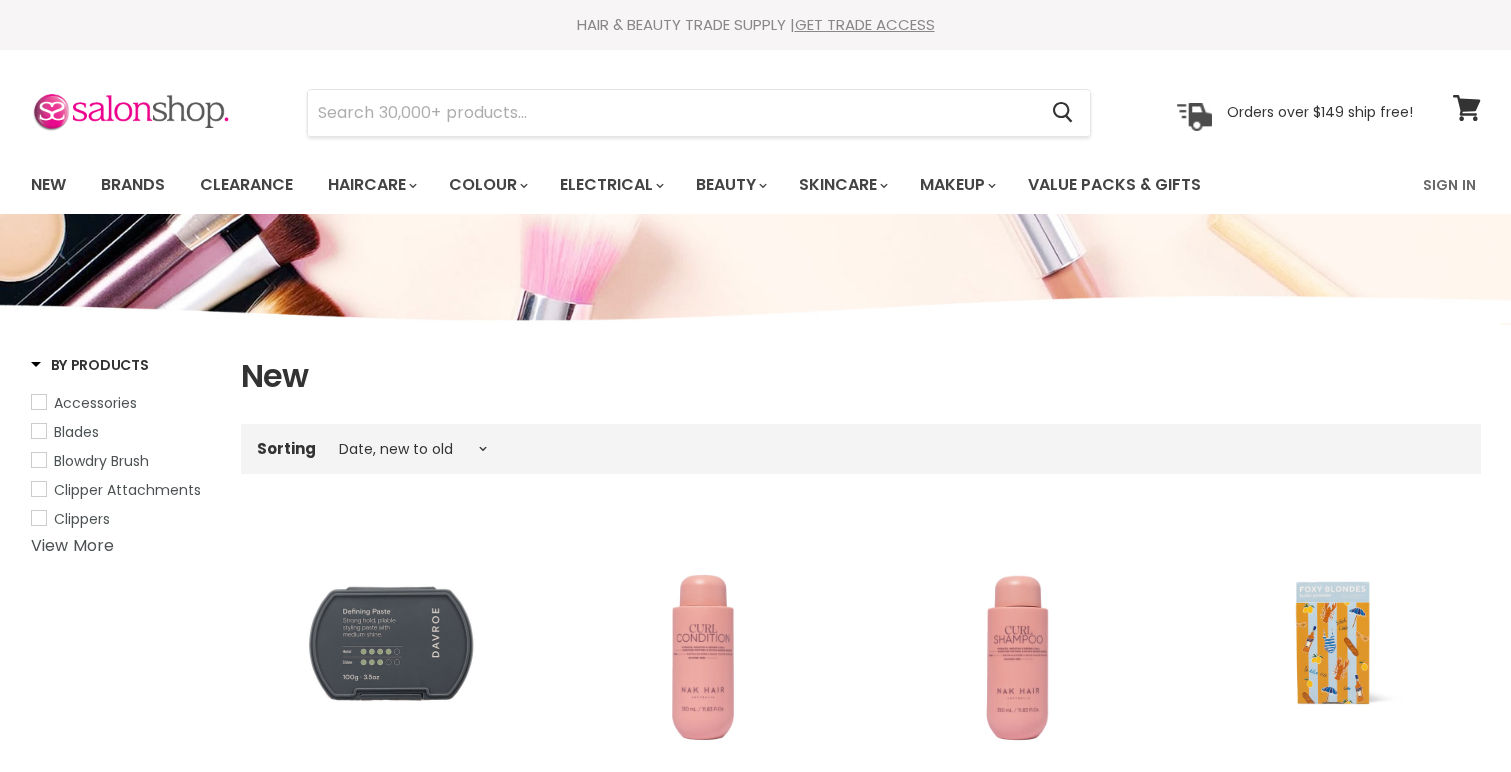 select on "created-descending" 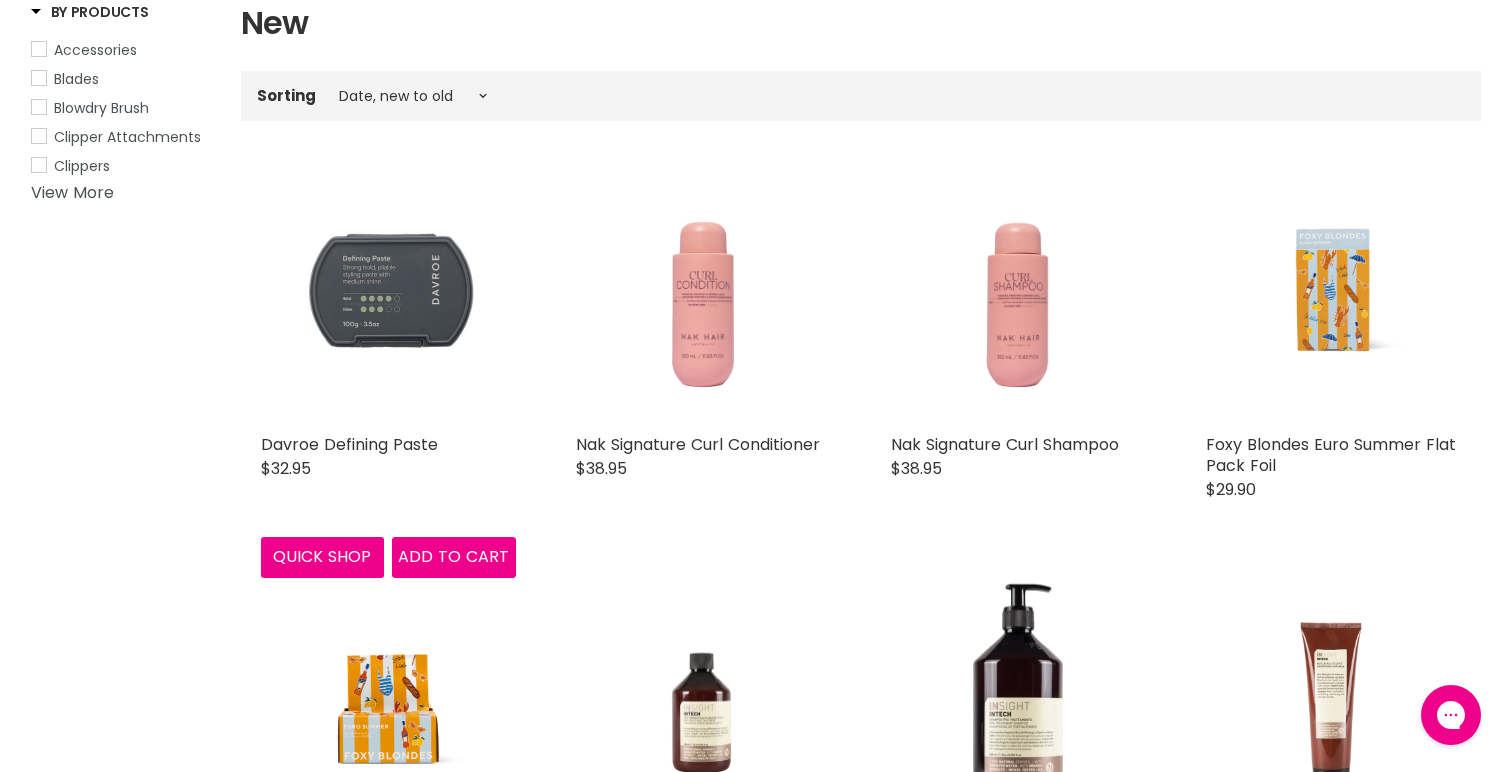 scroll, scrollTop: 0, scrollLeft: 0, axis: both 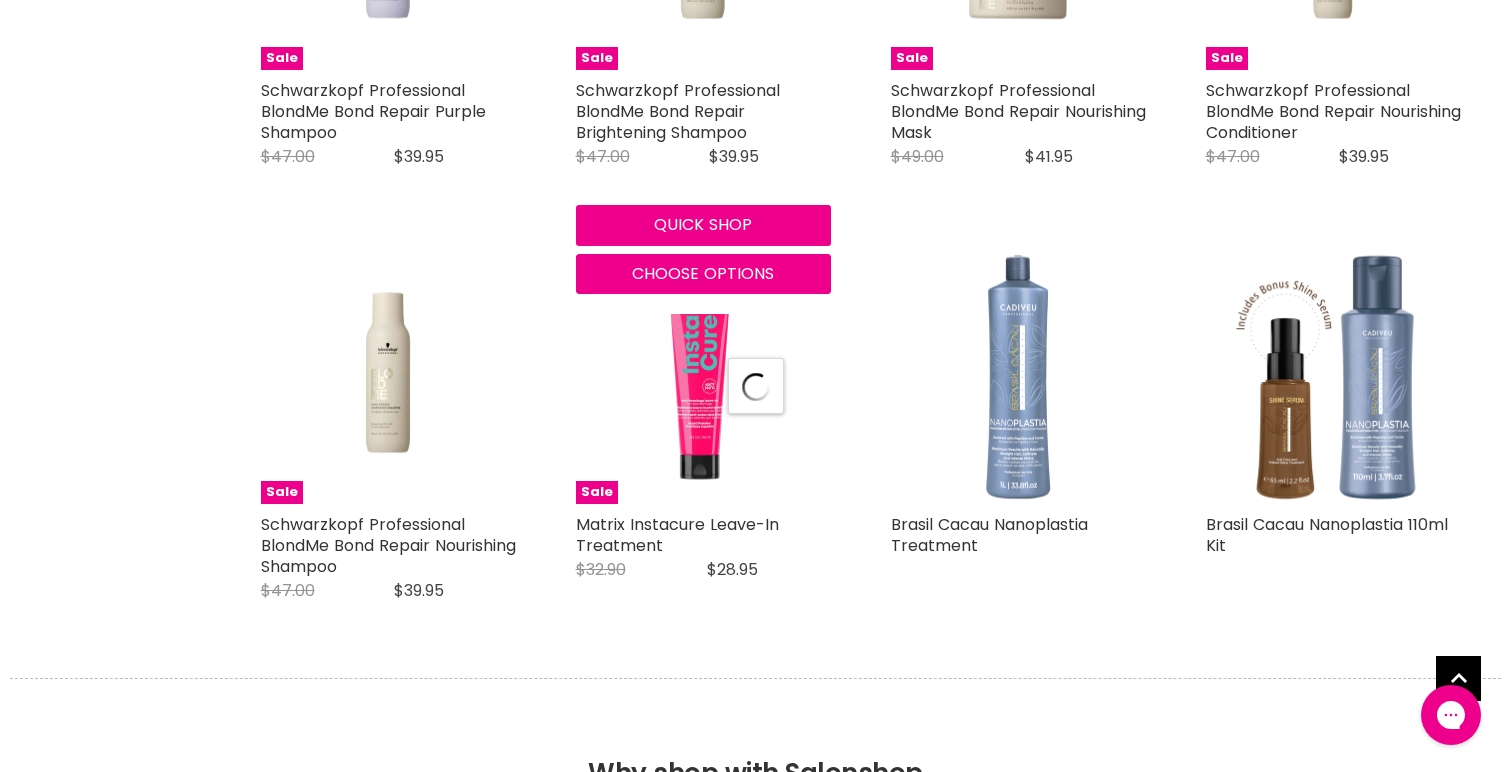 select on "created-descending" 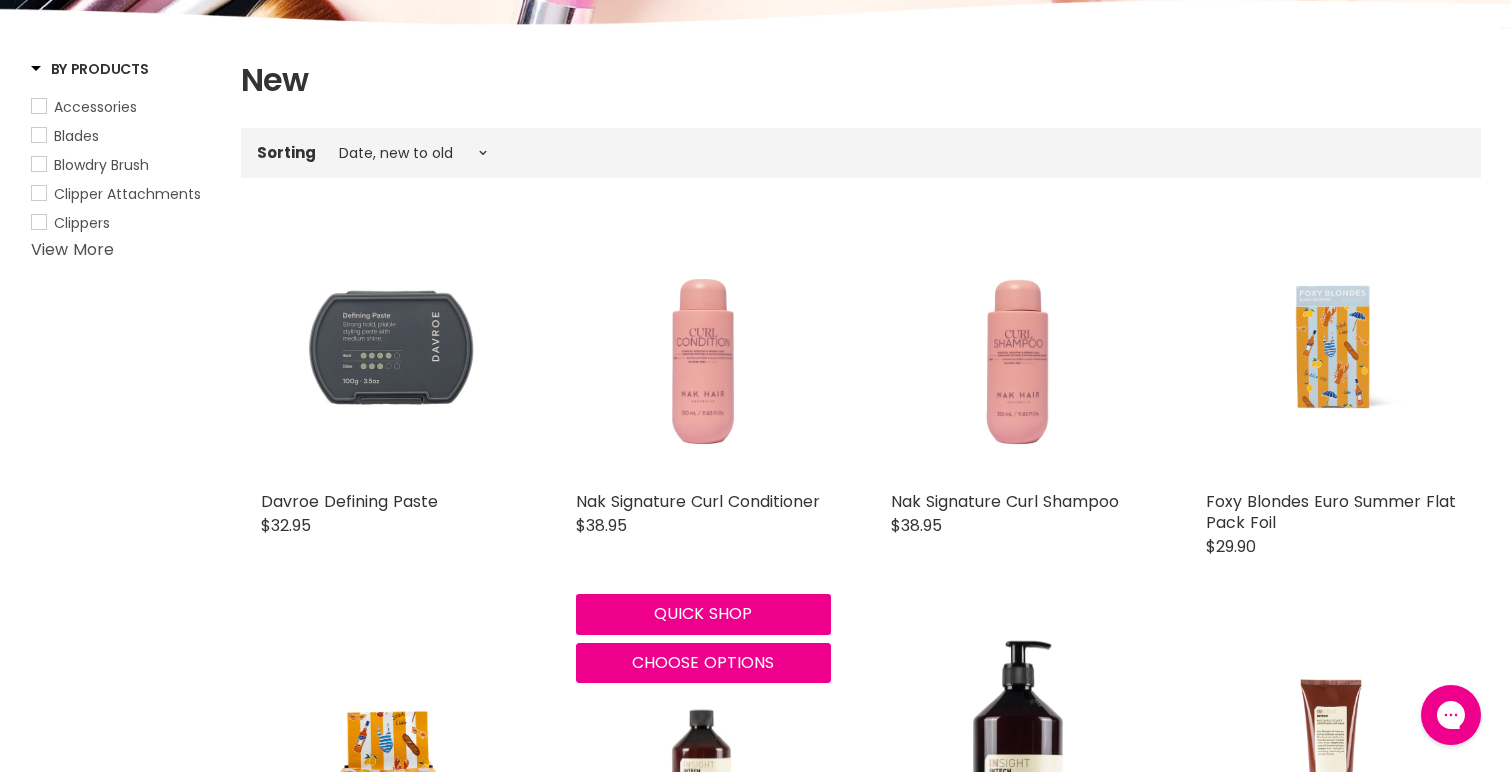scroll, scrollTop: 400, scrollLeft: 0, axis: vertical 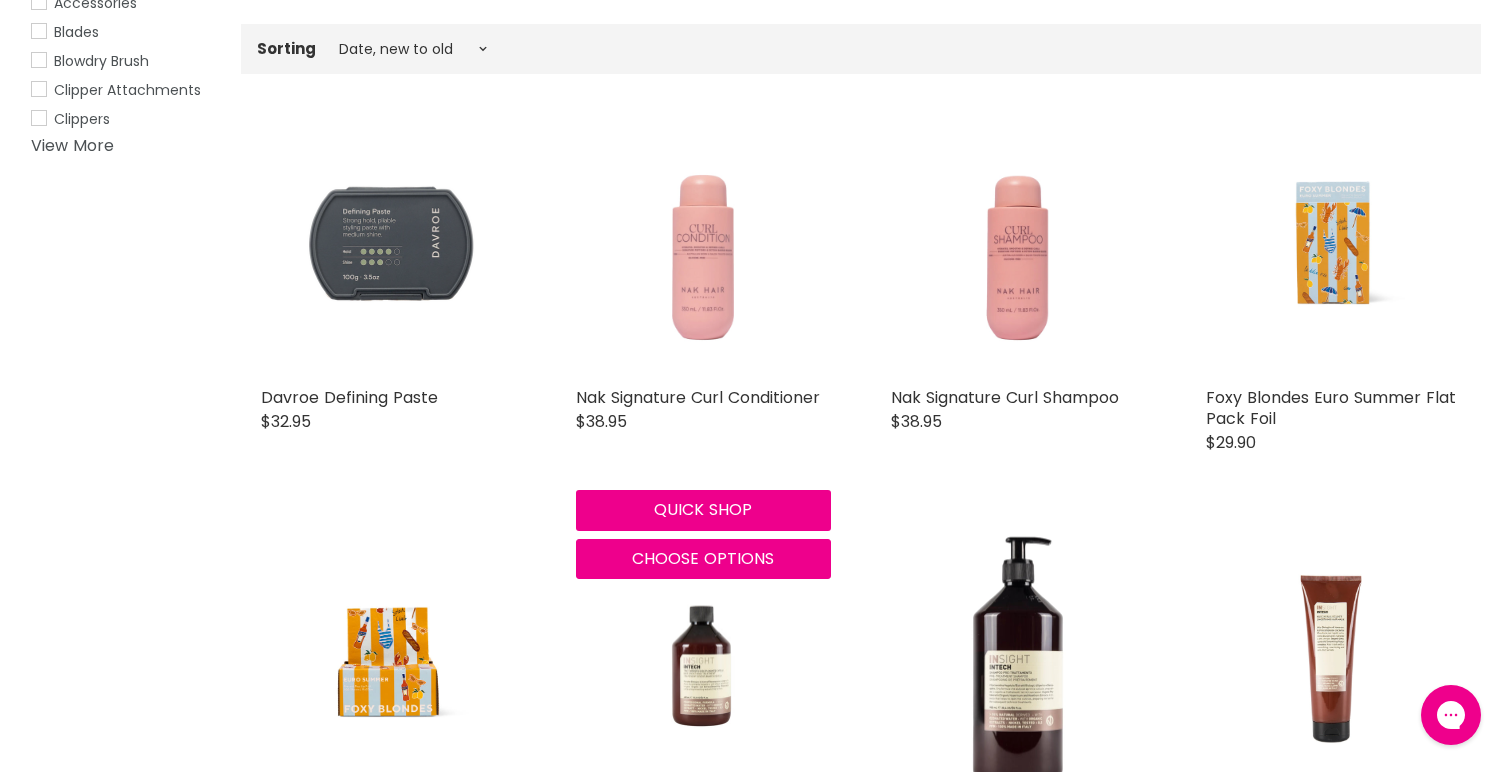 click at bounding box center (703, 249) 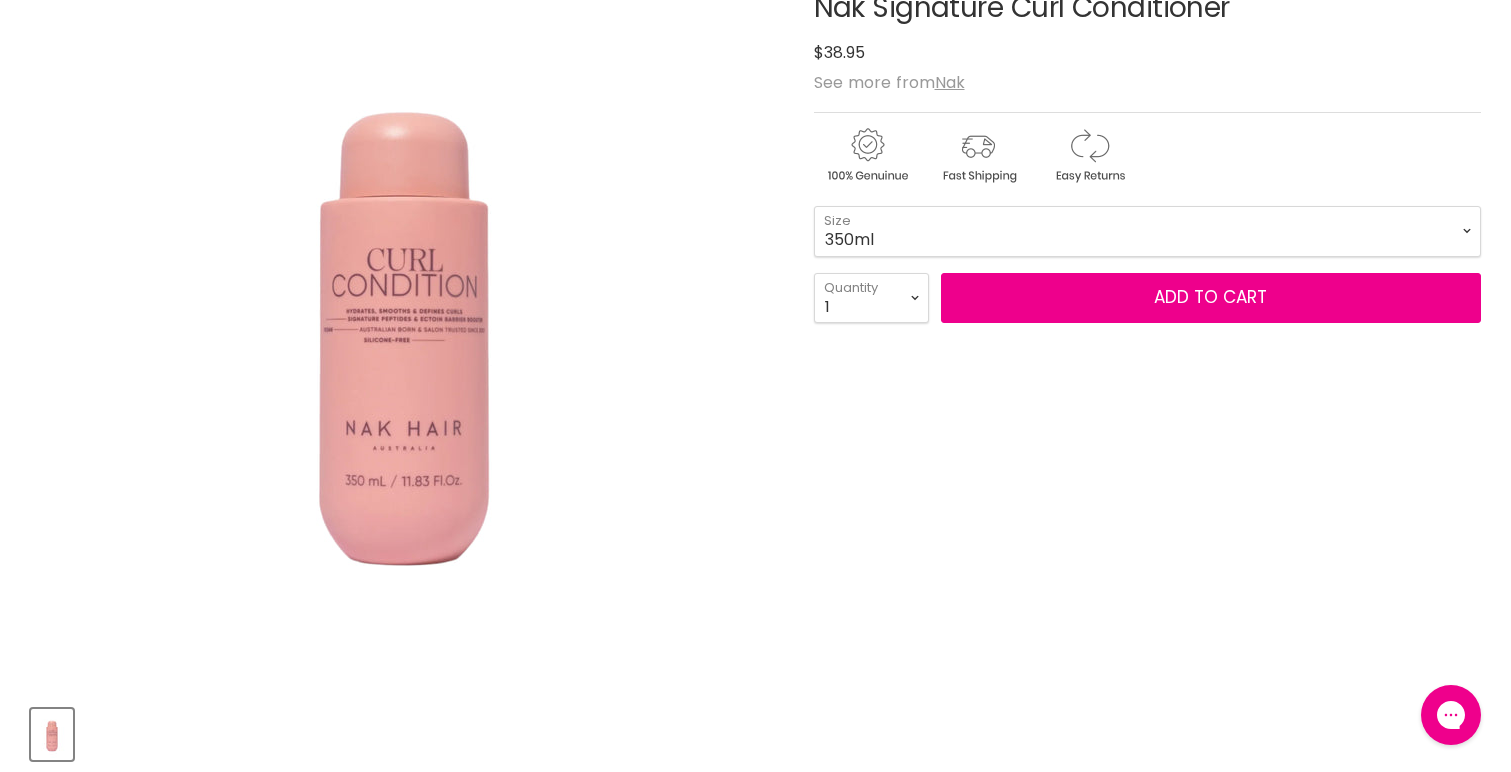 scroll, scrollTop: 0, scrollLeft: 0, axis: both 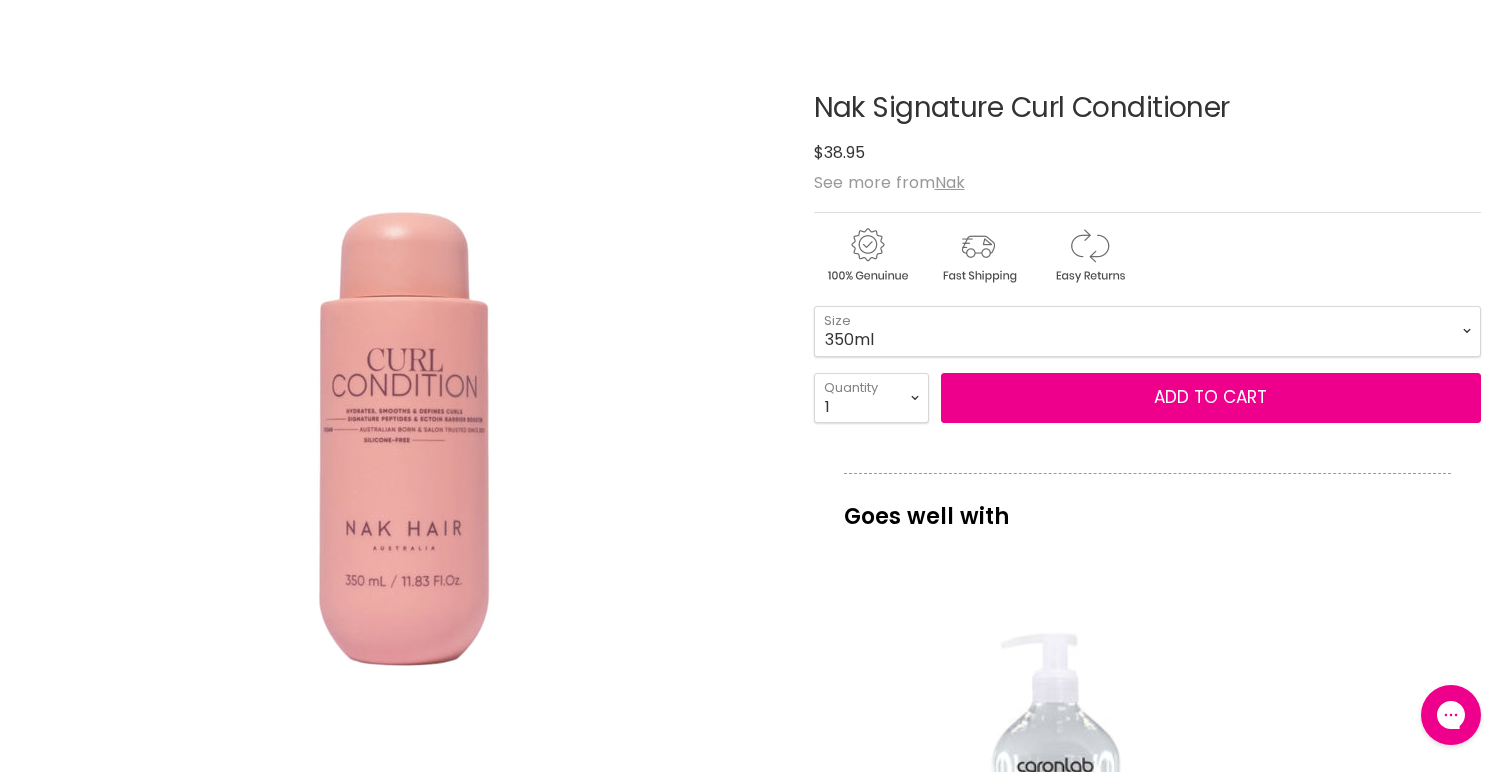 drag, startPoint x: 817, startPoint y: 105, endPoint x: 1261, endPoint y: 117, distance: 444.16214 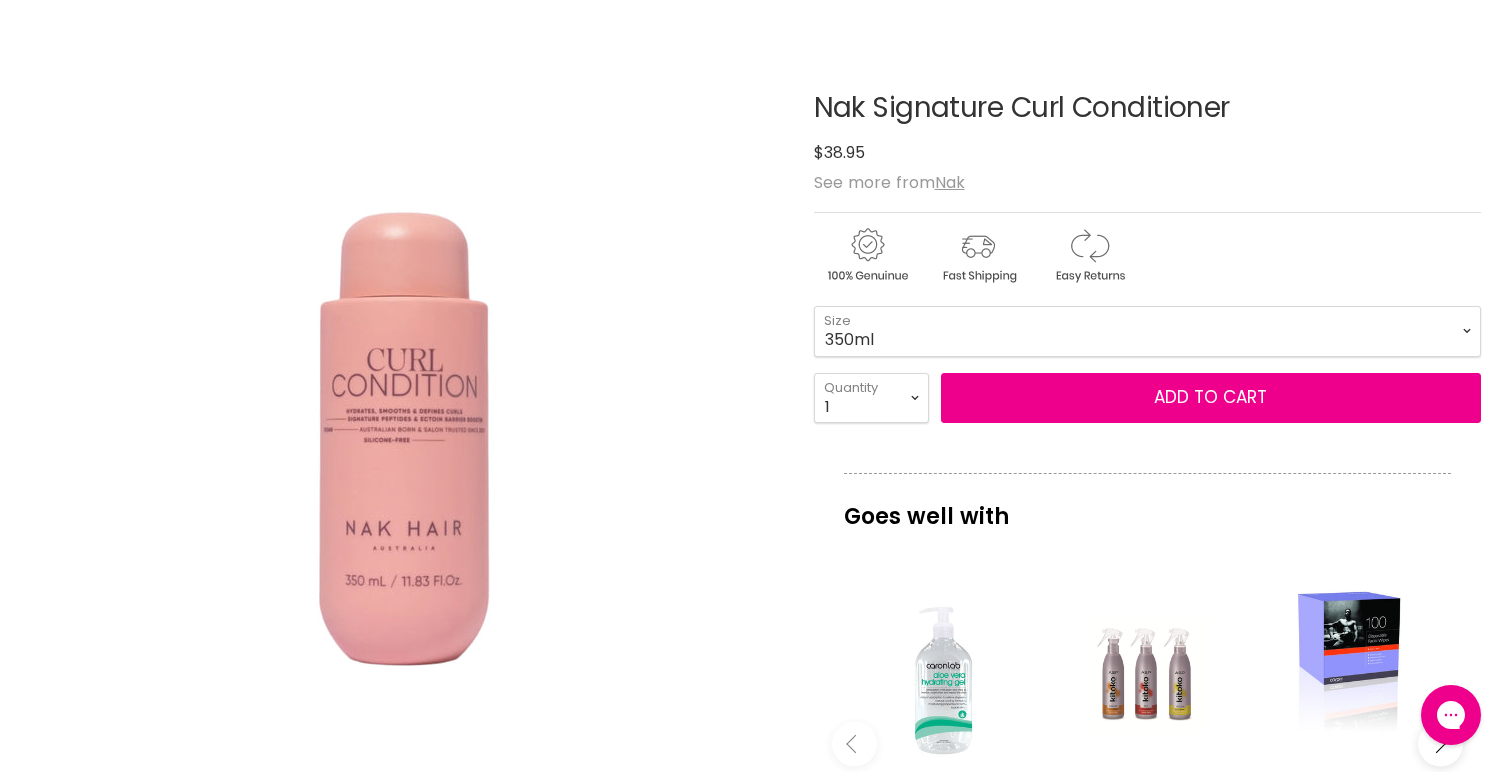 copy on "Nak Signature Curl Conditioner" 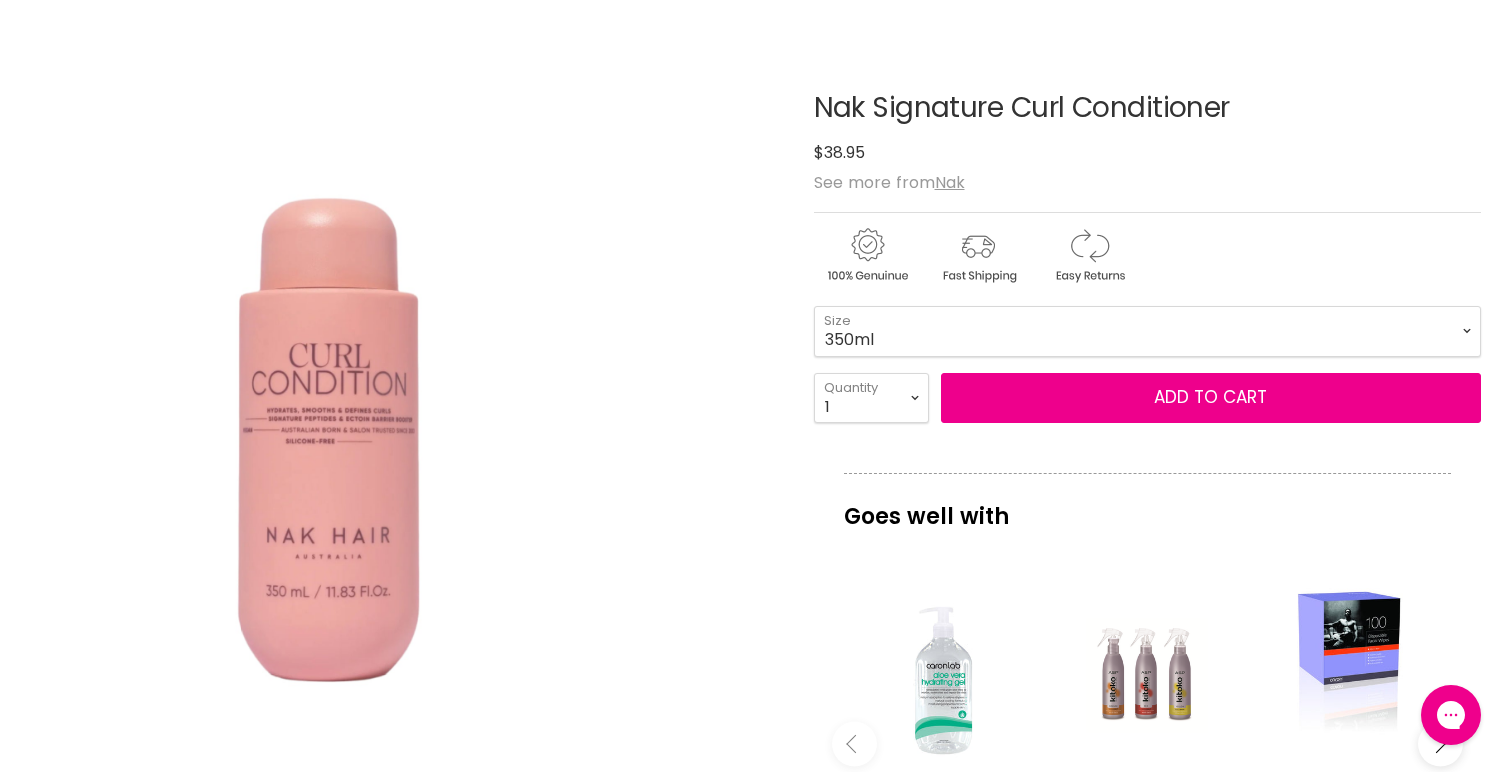 click at bounding box center (328, 415) 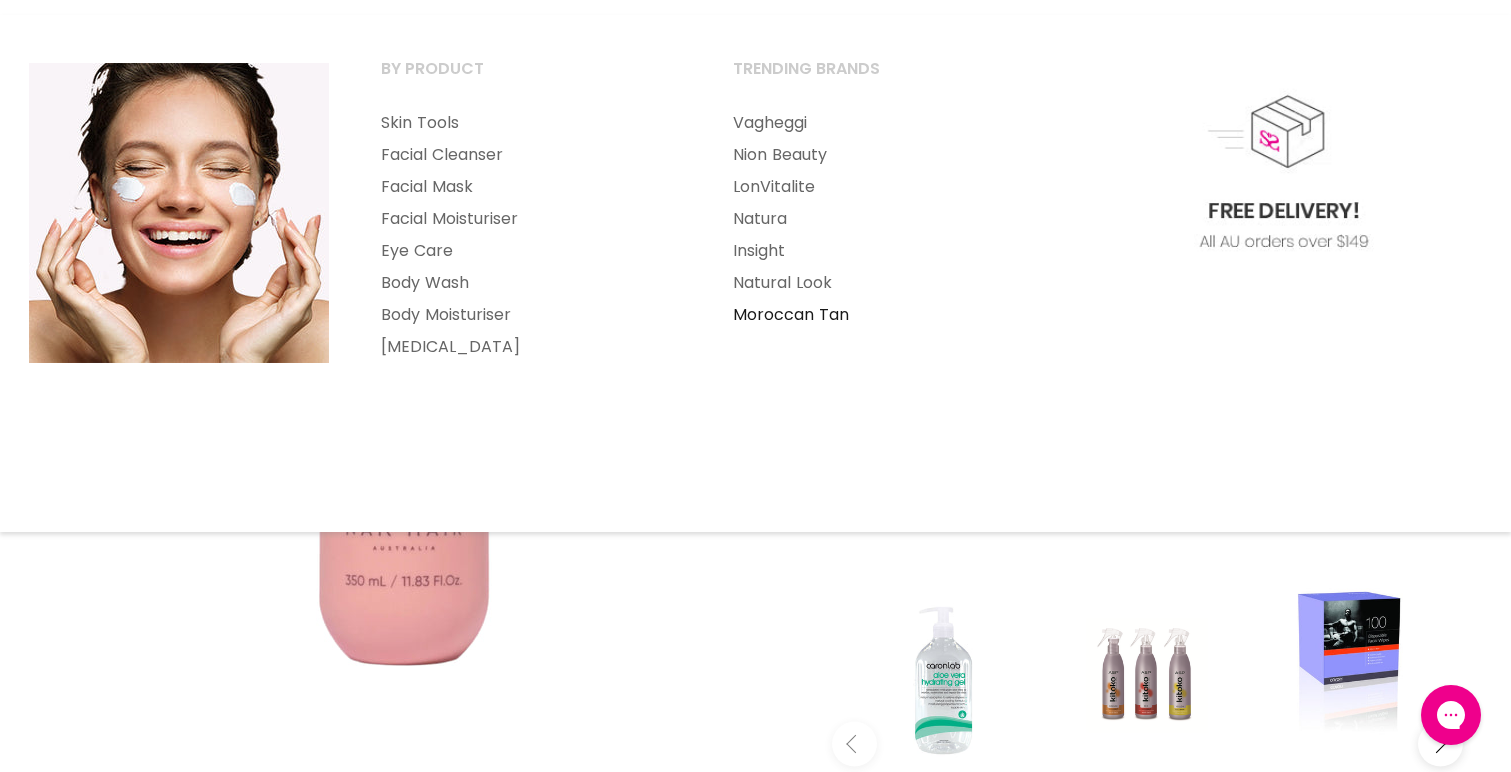scroll, scrollTop: 0, scrollLeft: 0, axis: both 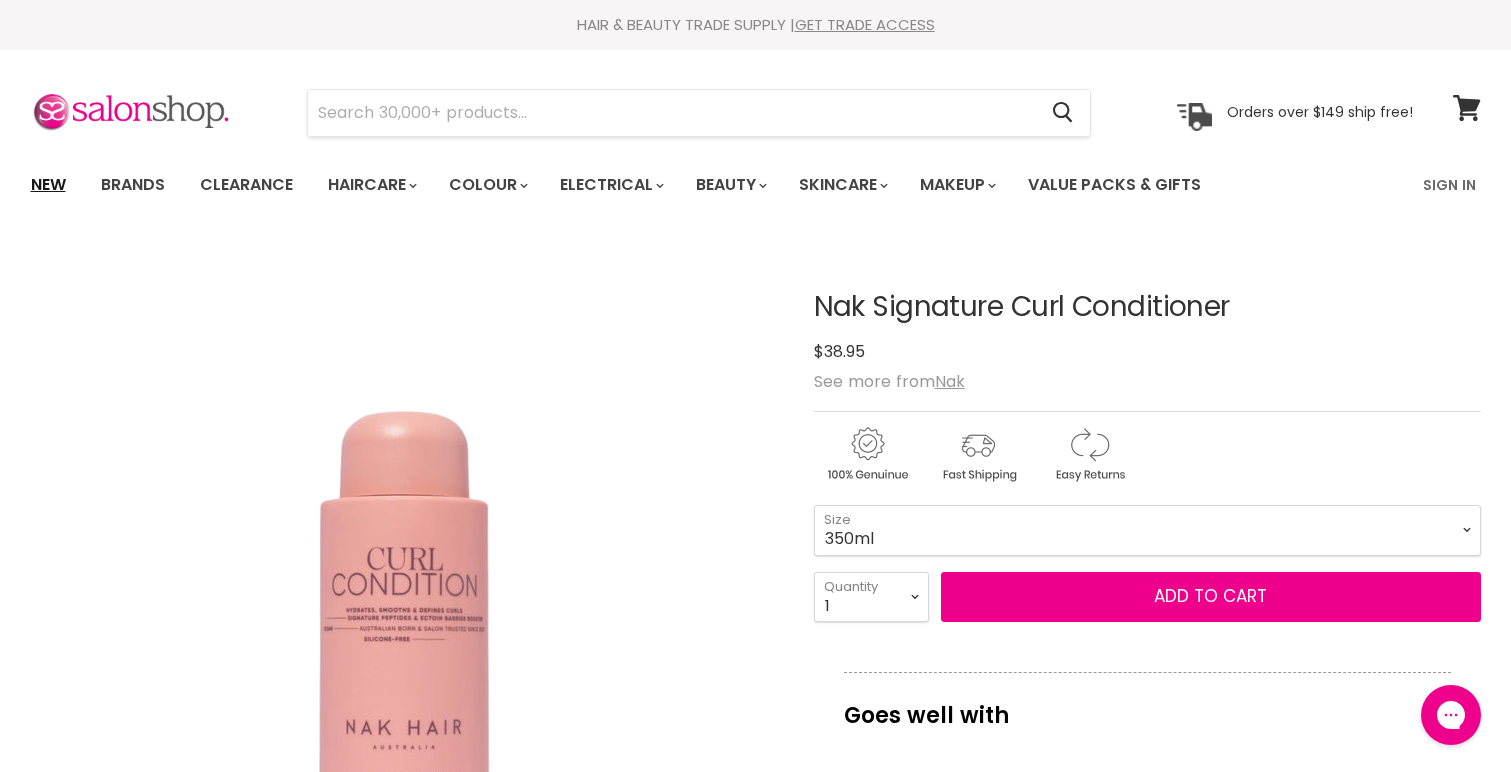 click on "New" at bounding box center [48, 185] 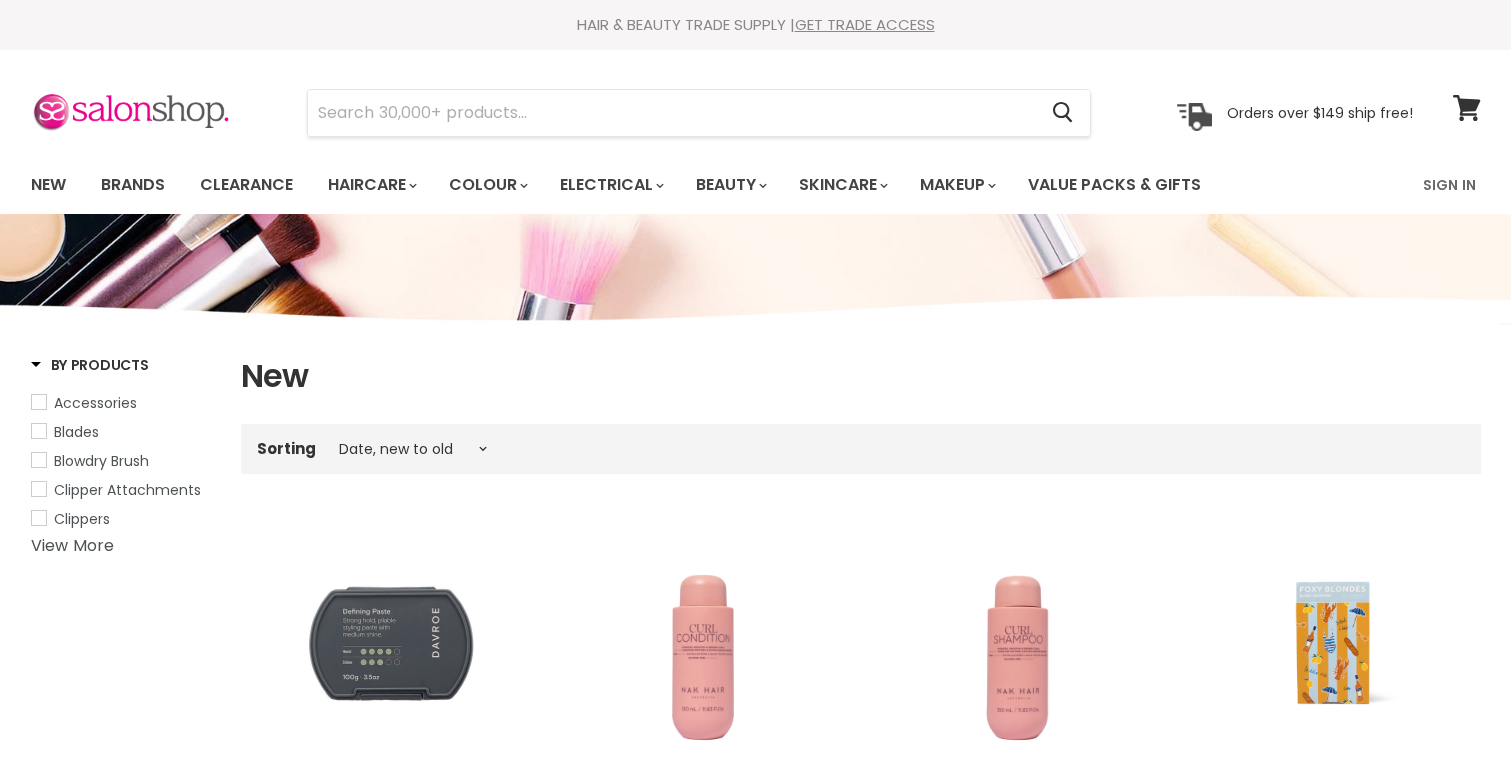 select on "created-descending" 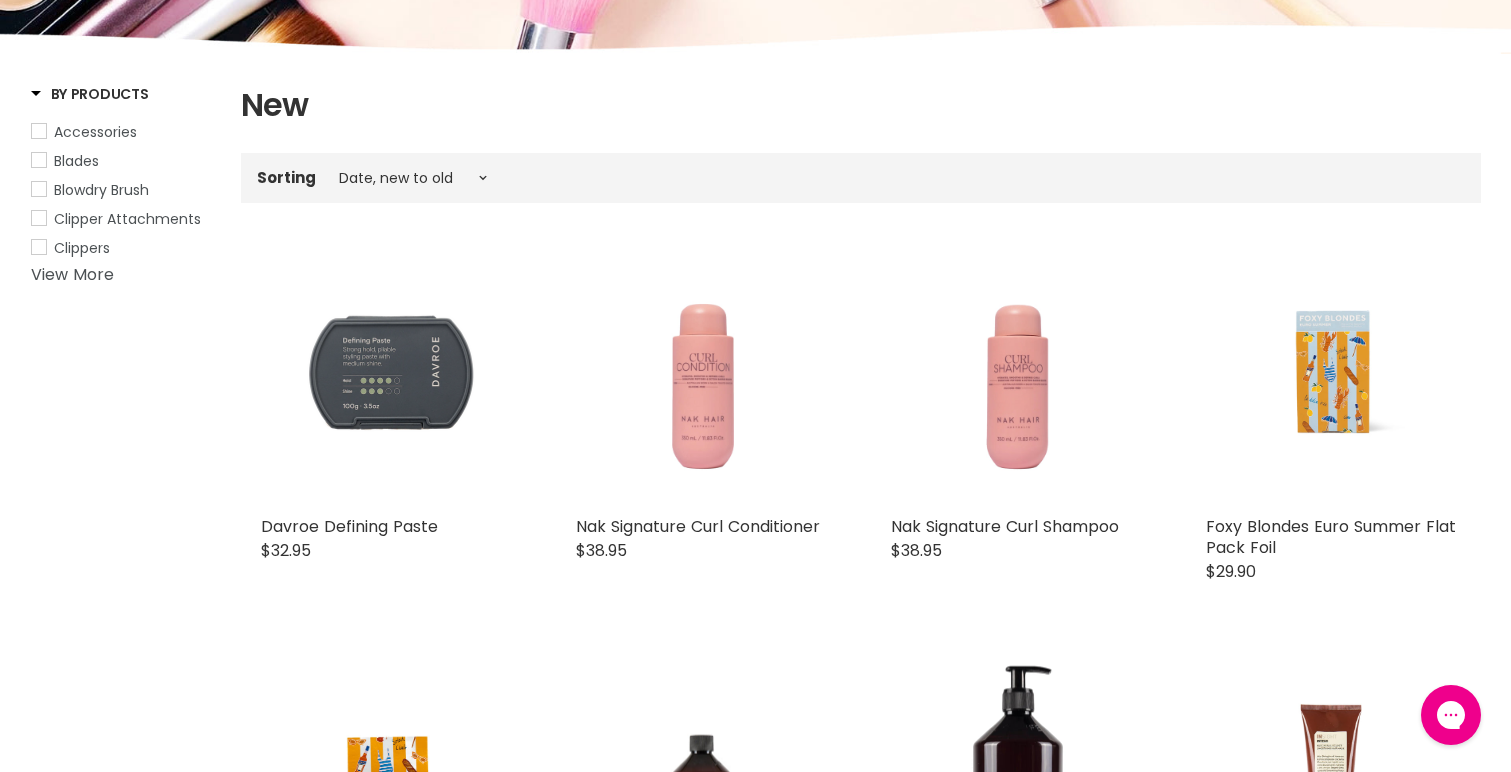 scroll, scrollTop: 0, scrollLeft: 0, axis: both 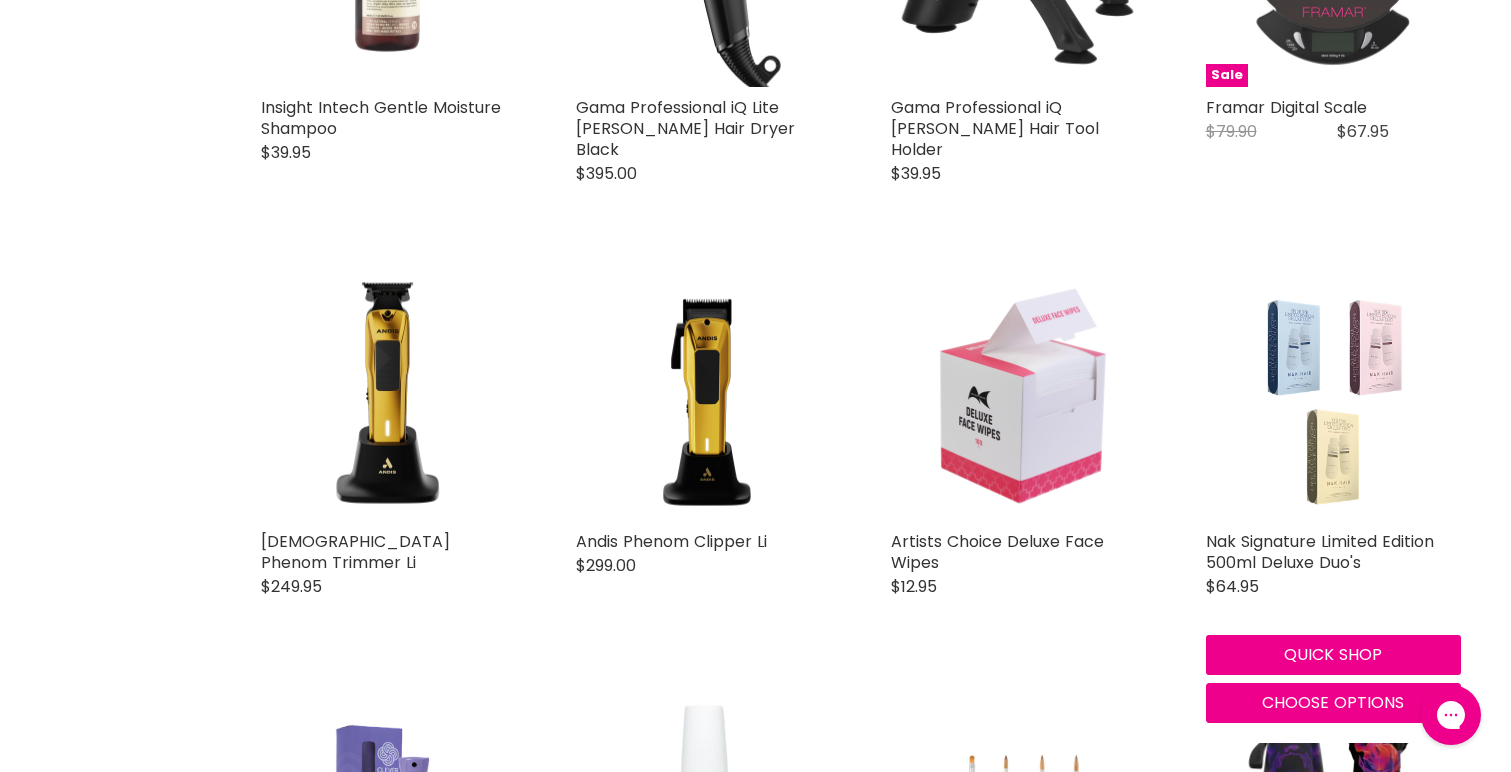 click at bounding box center (1332, 393) 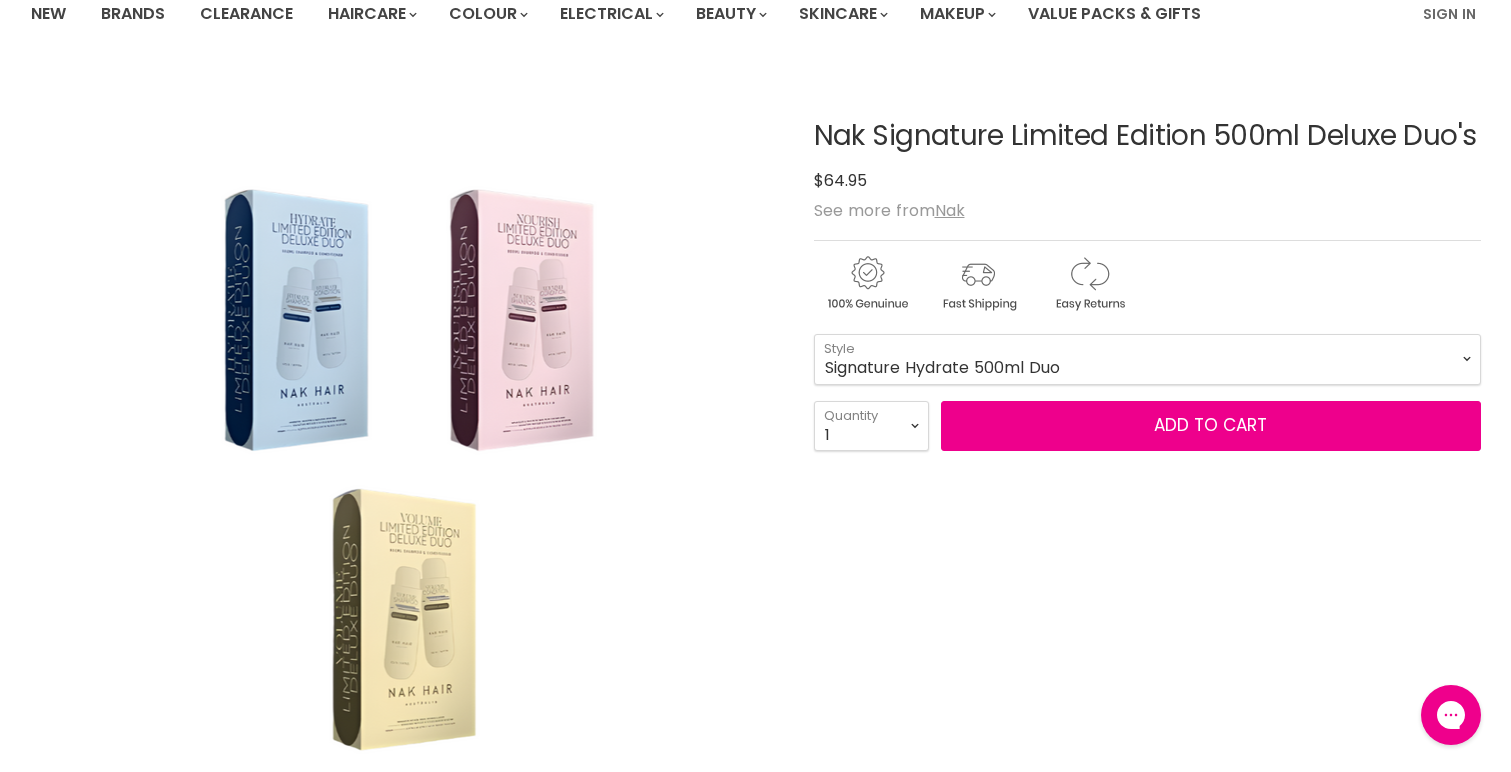 scroll, scrollTop: 0, scrollLeft: 0, axis: both 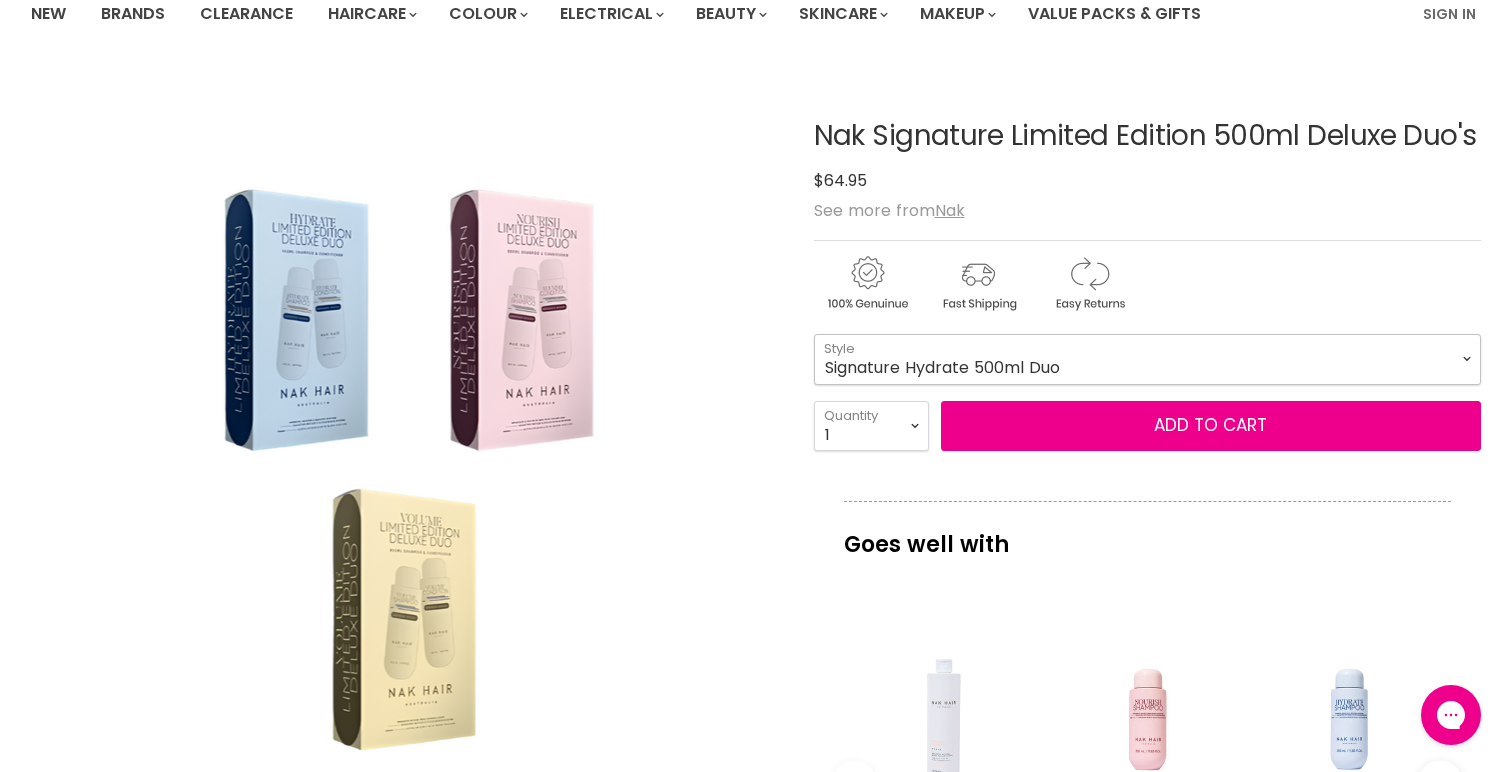 click on "Signature Hydrate 500ml Duo
Signature Curl 500ml Duo
Signature Structure Complex 500ml Duo
Signature Volume 500ml Duo
Signature Blonde Plus 500ml Duo
Signature Platinum Blonde 500ml Duo
Signature Nourish 500ml Duo" at bounding box center (1147, 359) 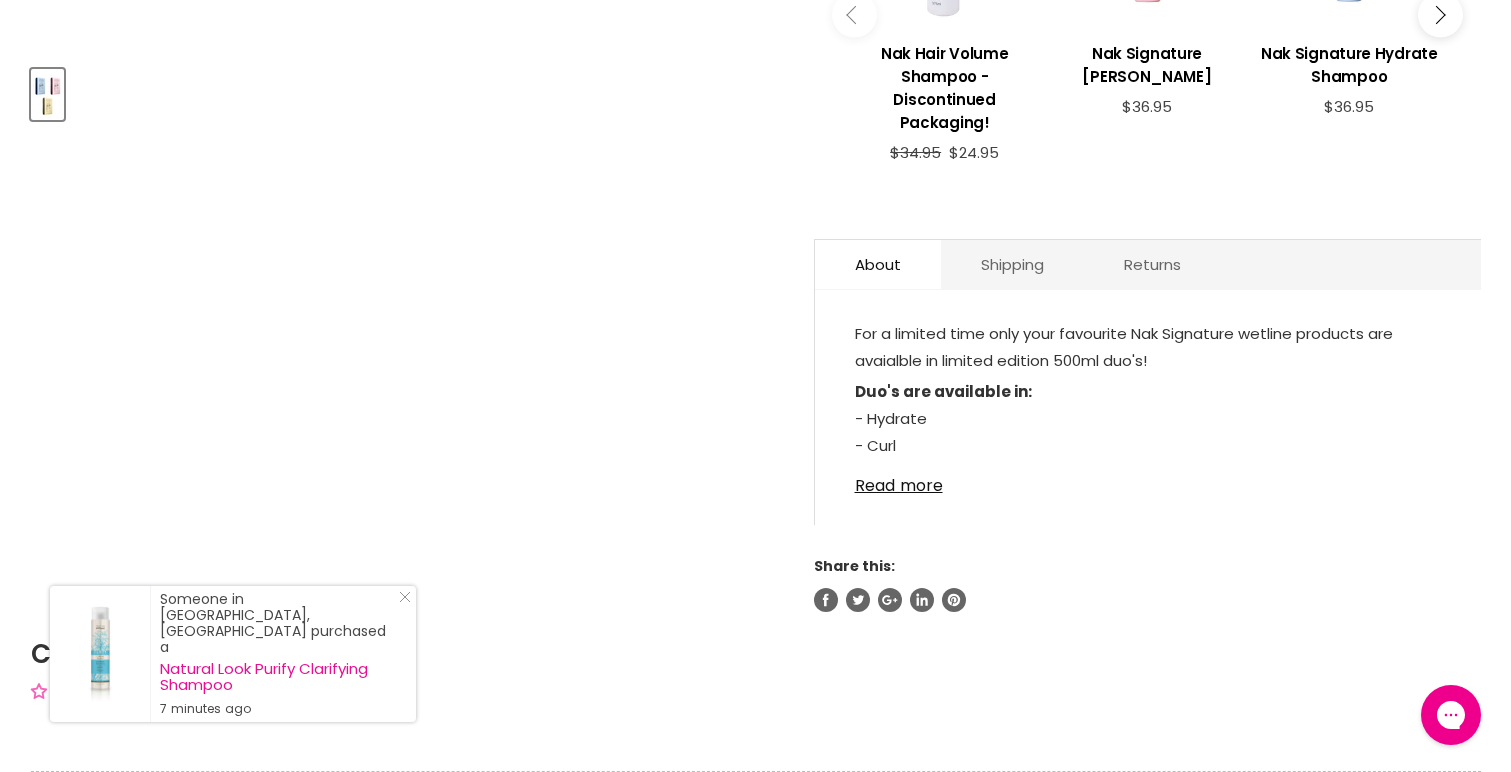 scroll, scrollTop: 945, scrollLeft: 0, axis: vertical 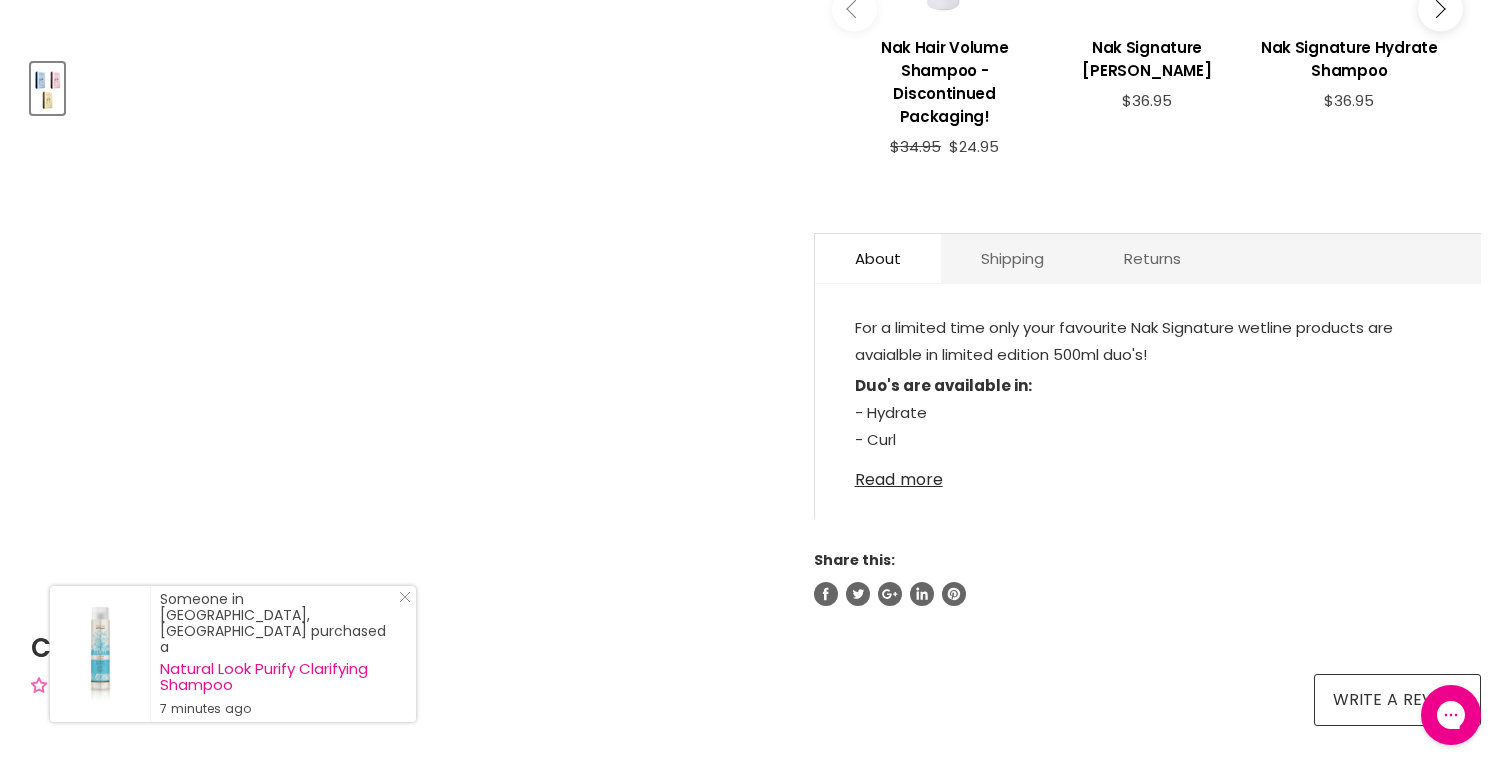click on "Read more" at bounding box center (1148, 474) 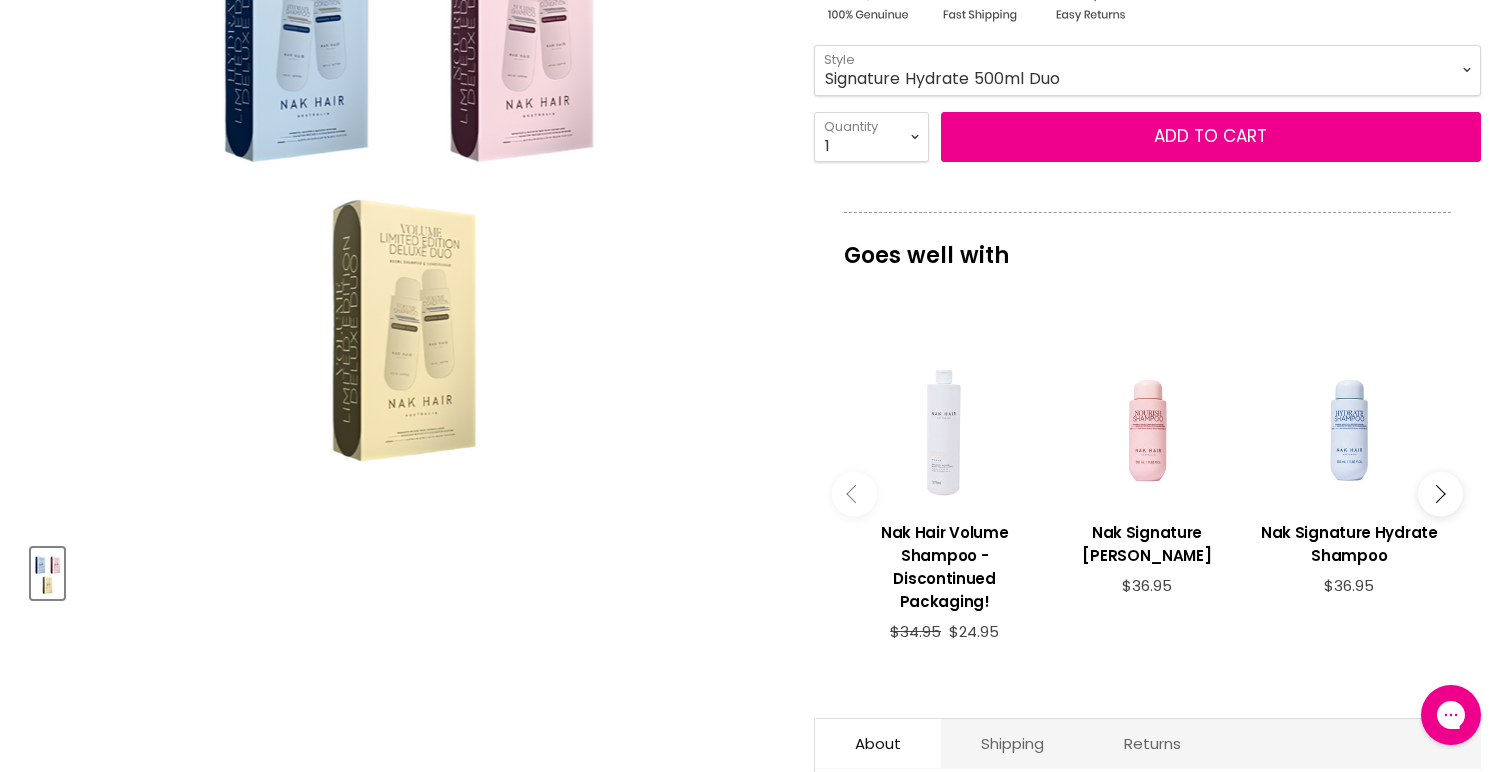 scroll, scrollTop: 0, scrollLeft: 0, axis: both 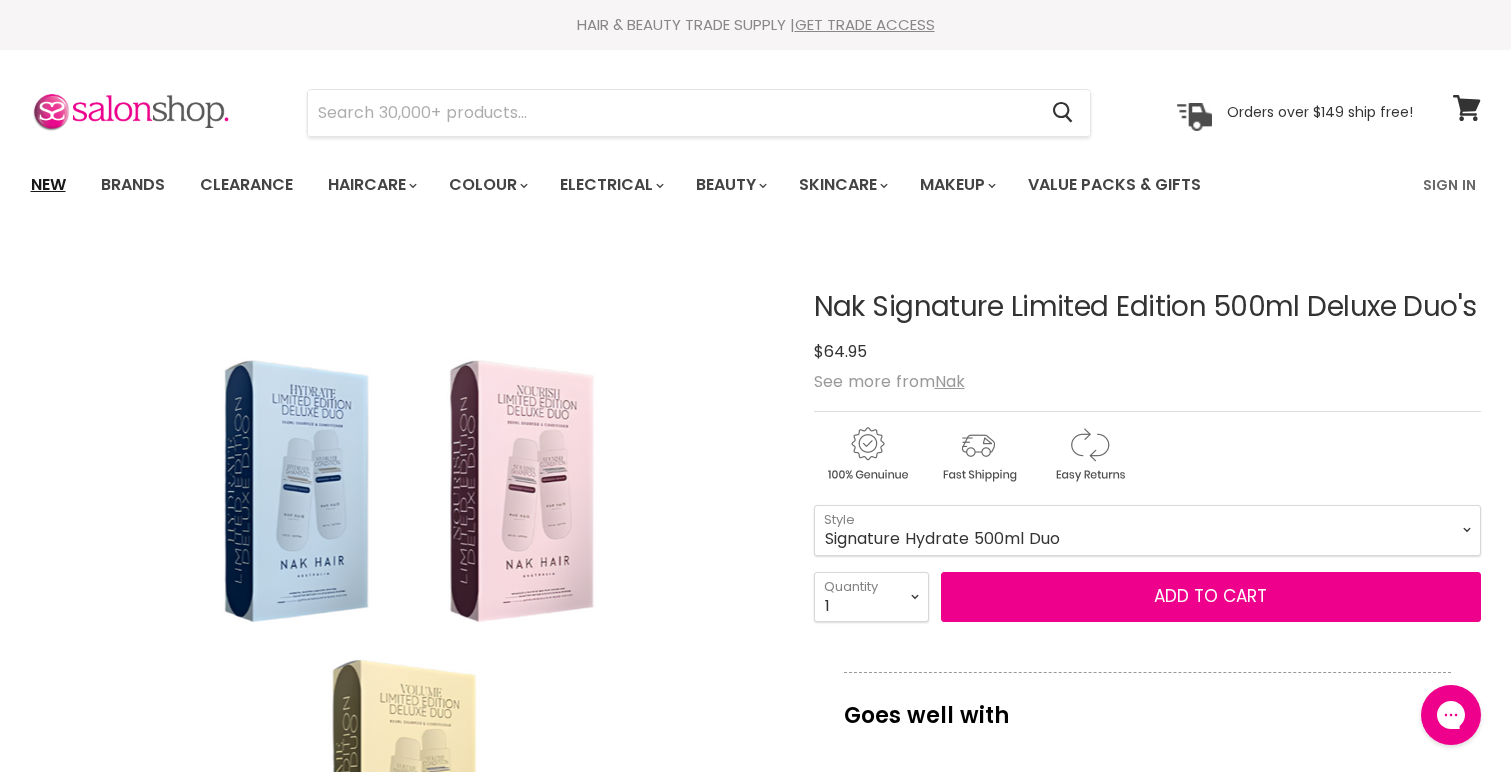 click on "New" at bounding box center [48, 185] 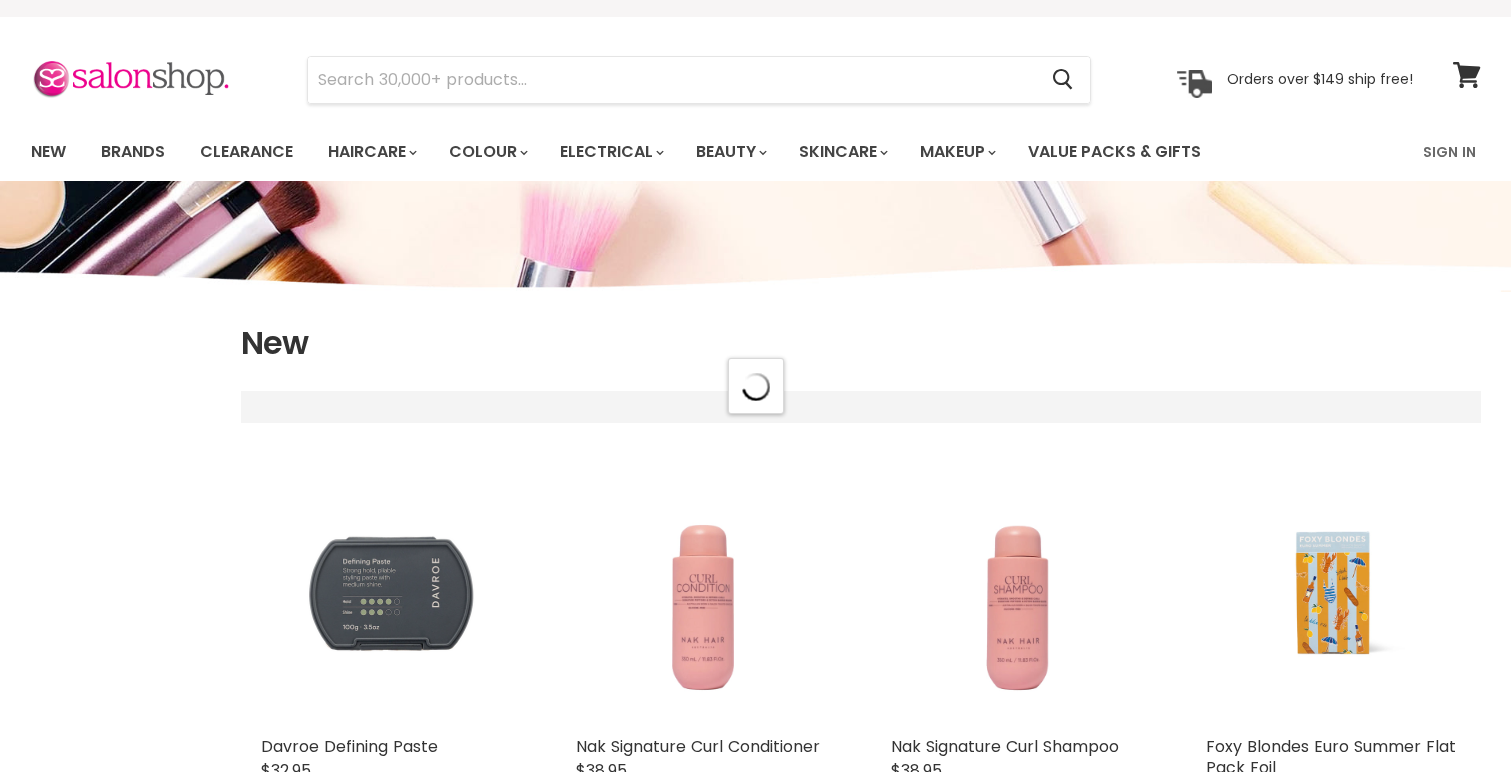 select on "created-descending" 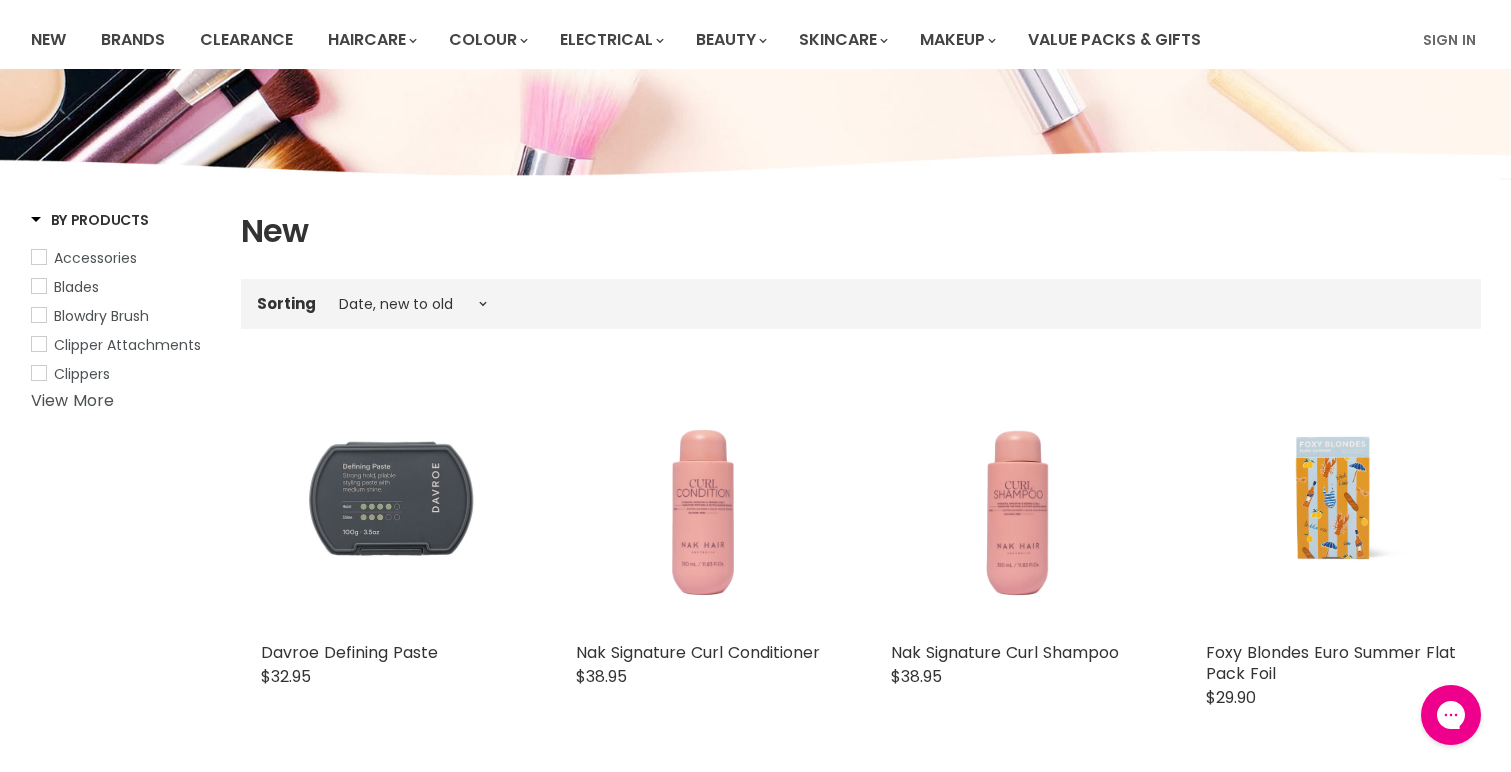 scroll, scrollTop: 0, scrollLeft: 0, axis: both 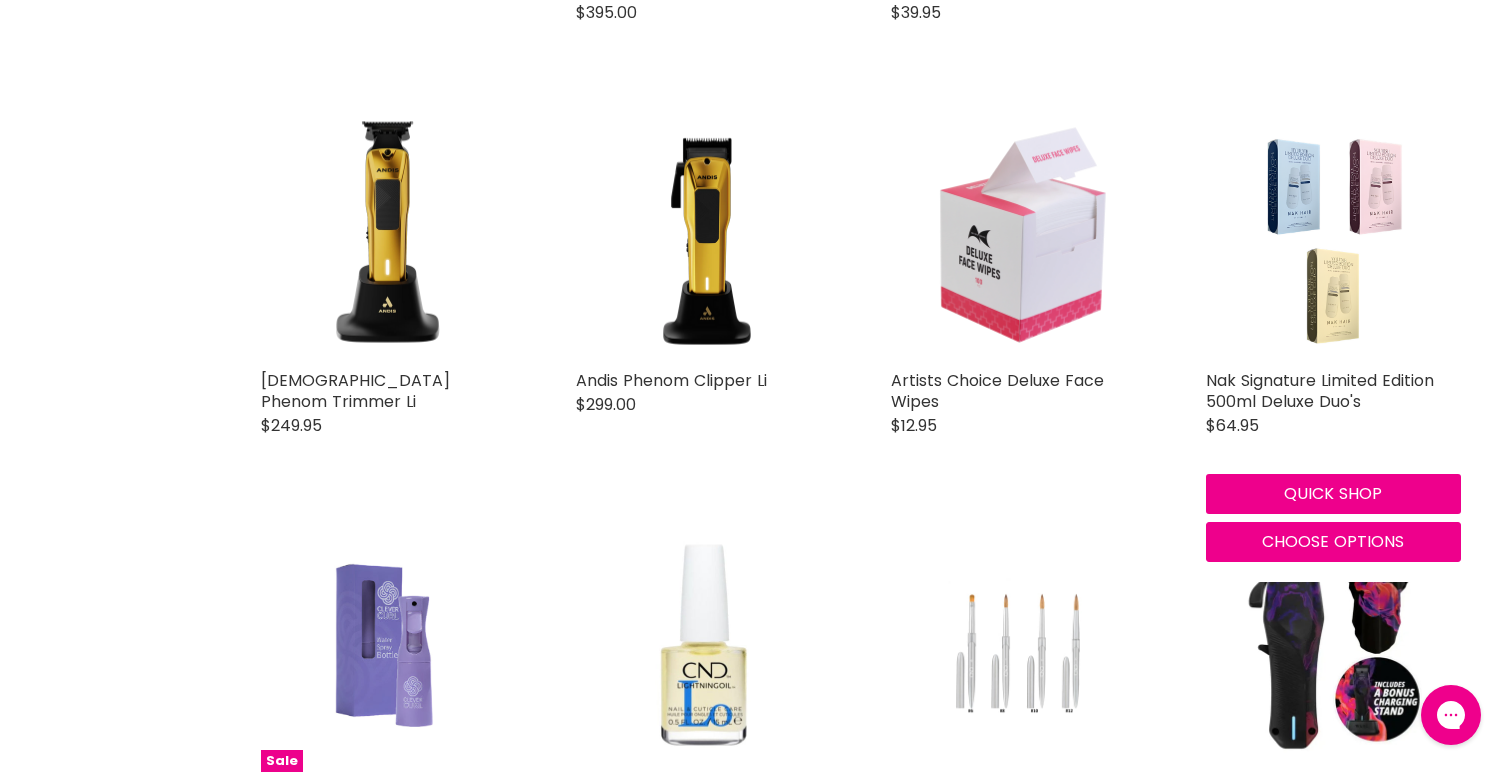 drag, startPoint x: 1184, startPoint y: 352, endPoint x: 1374, endPoint y: 383, distance: 192.51234 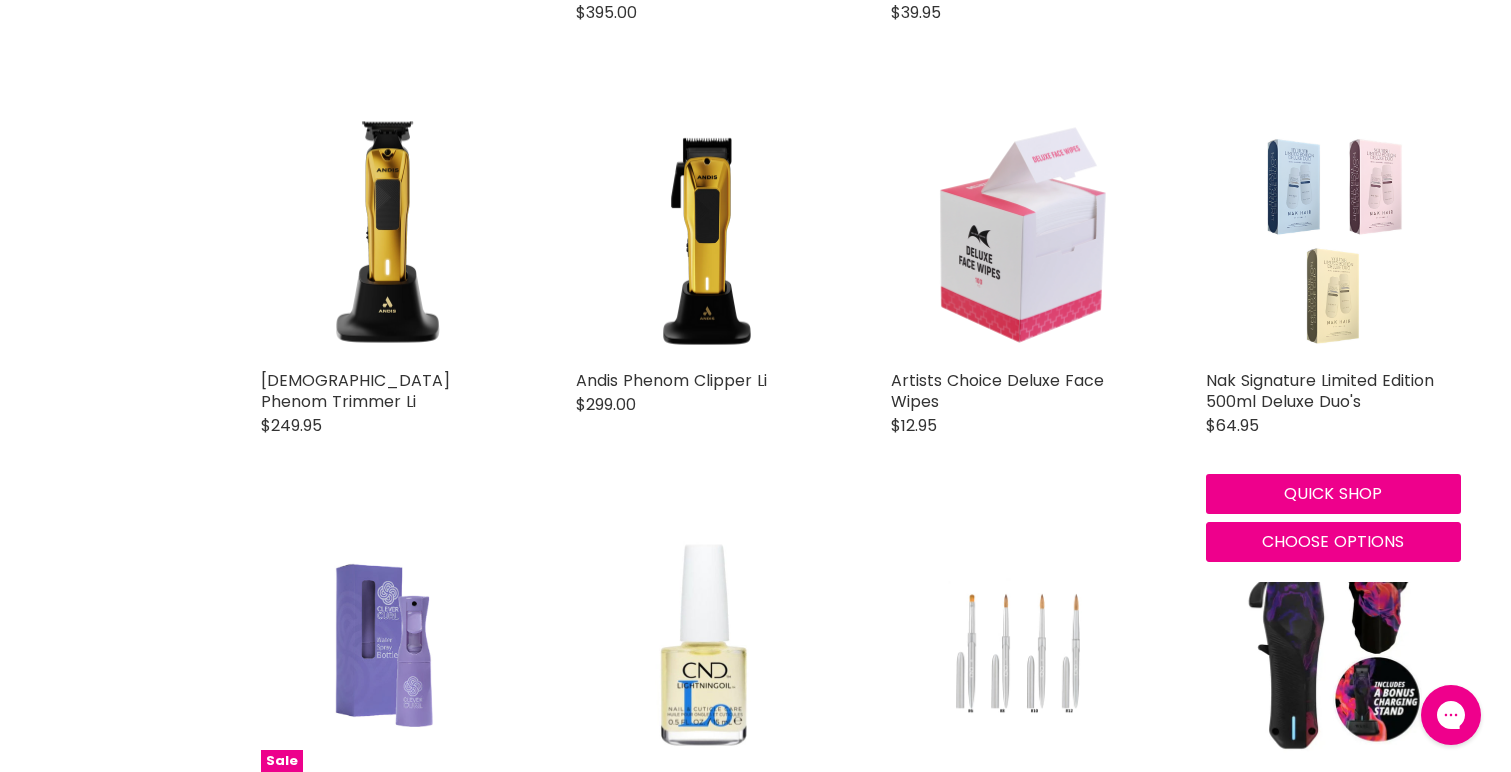 click at bounding box center [1333, 232] 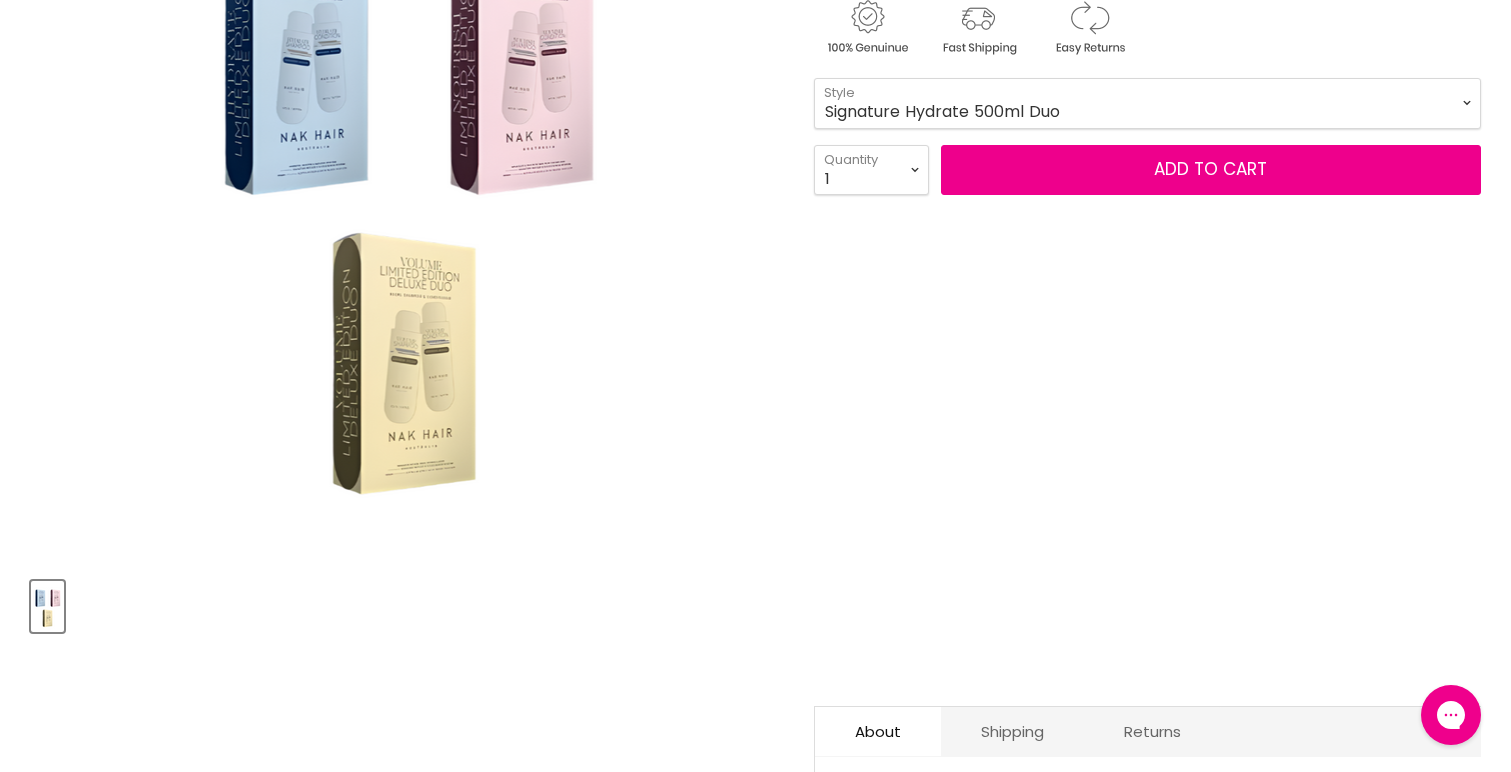 scroll, scrollTop: 300, scrollLeft: 0, axis: vertical 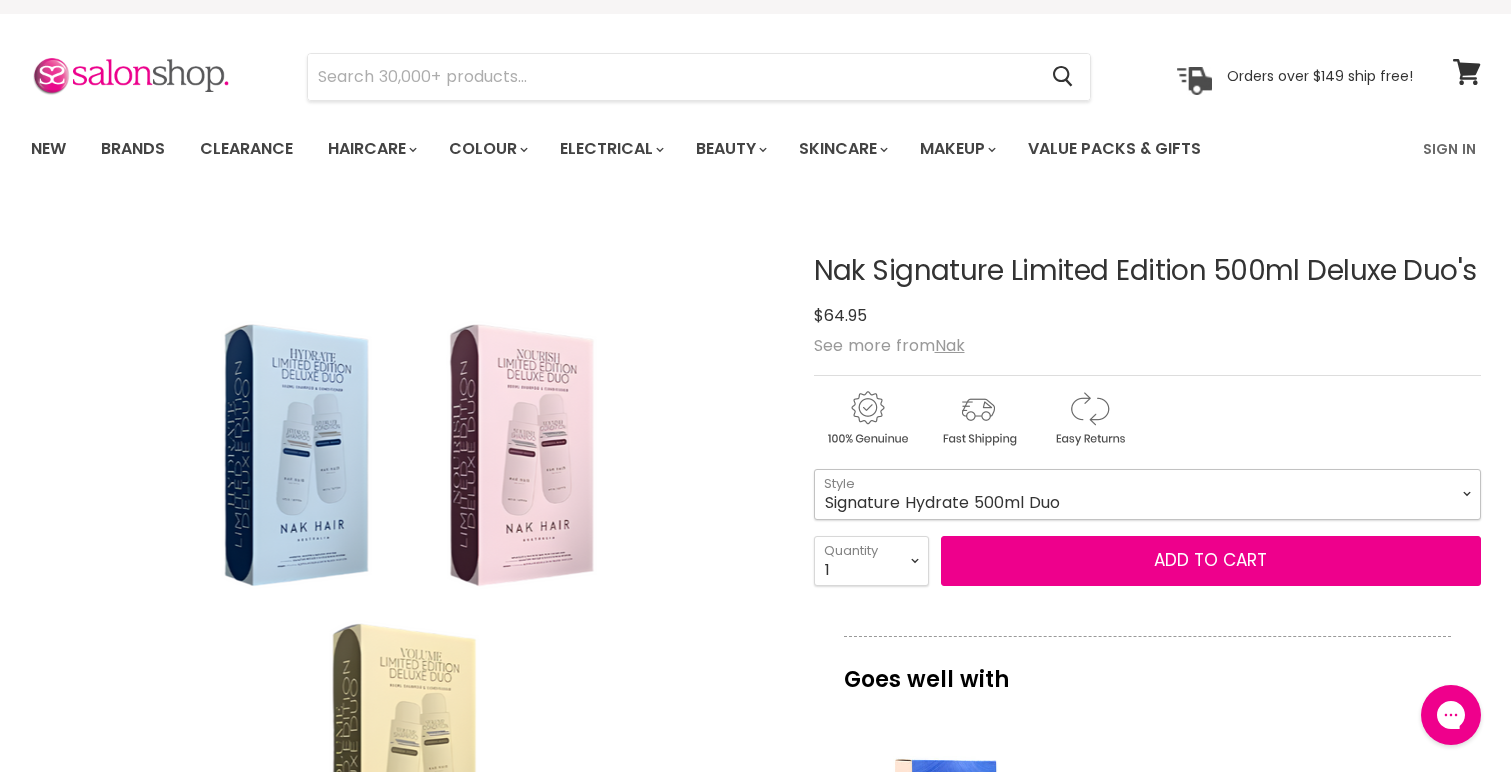 click on "Signature Hydrate 500ml Duo
Signature Curl 500ml Duo
Signature Structure Complex 500ml Duo
Signature Volume 500ml Duo
Signature Blonde Plus 500ml Duo
Signature Platinum Blonde 500ml Duo
Signature Nourish 500ml Duo" at bounding box center [1147, 494] 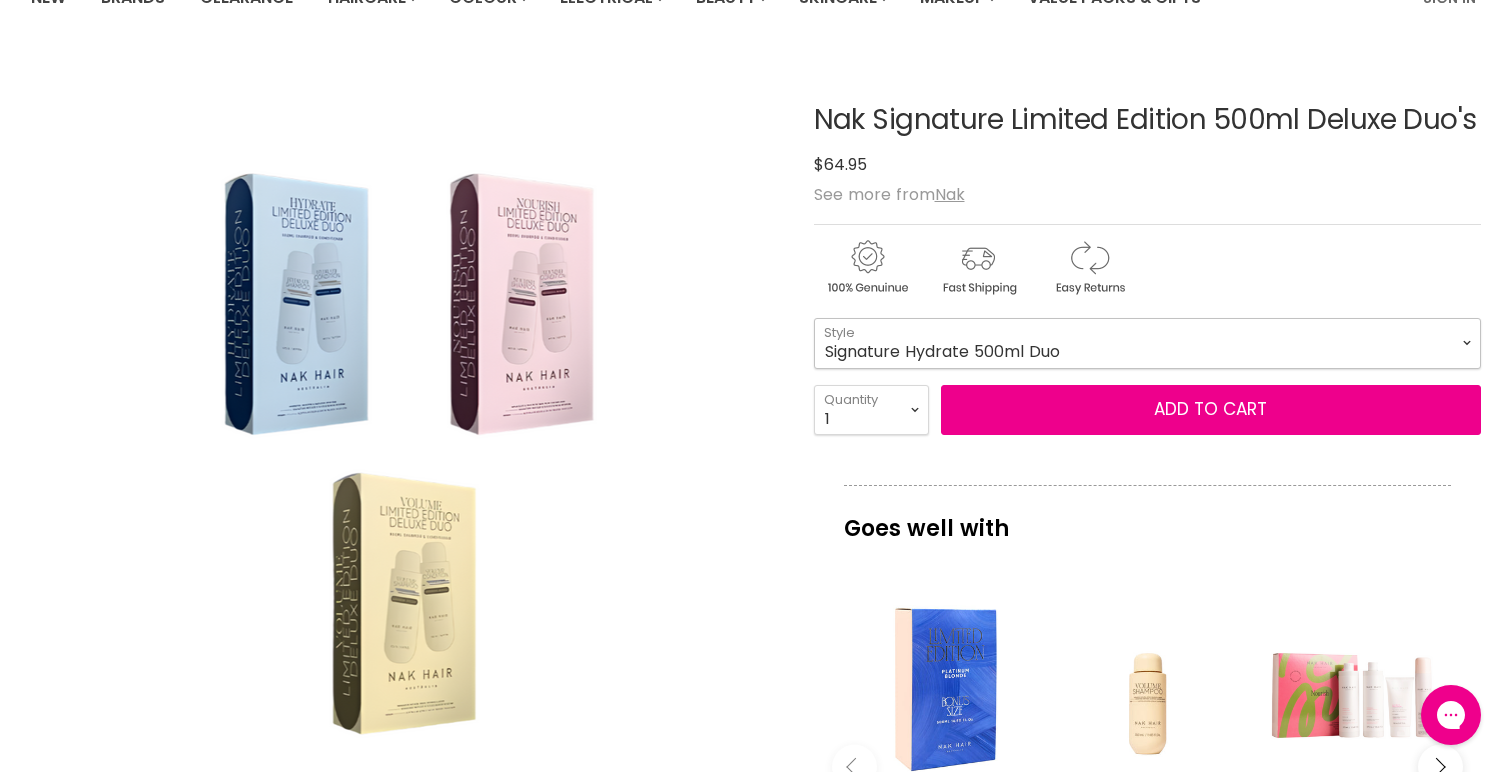 scroll, scrollTop: 193, scrollLeft: 0, axis: vertical 